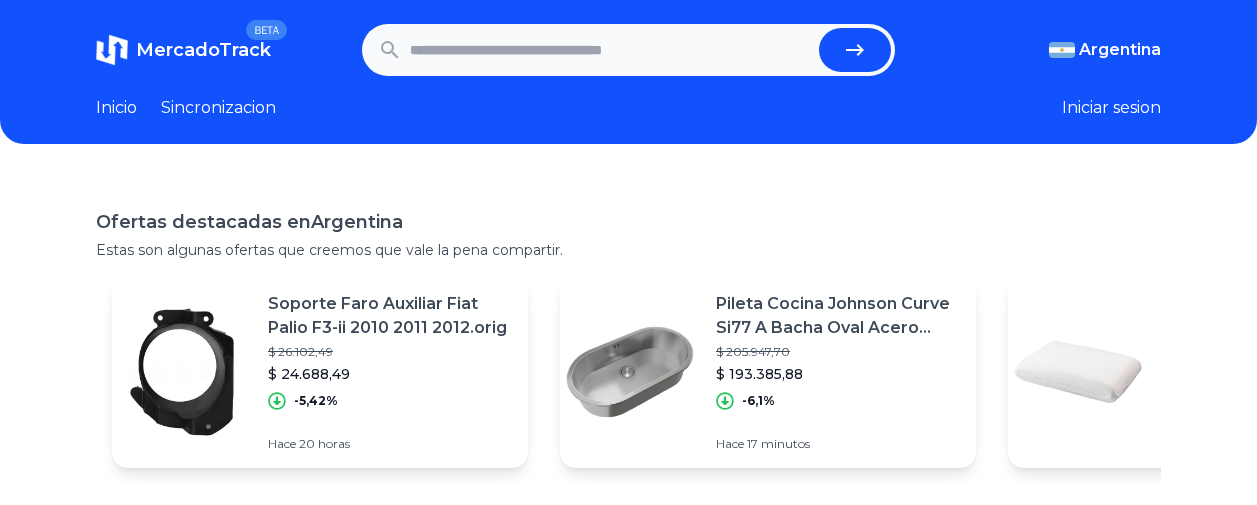 scroll, scrollTop: 0, scrollLeft: 0, axis: both 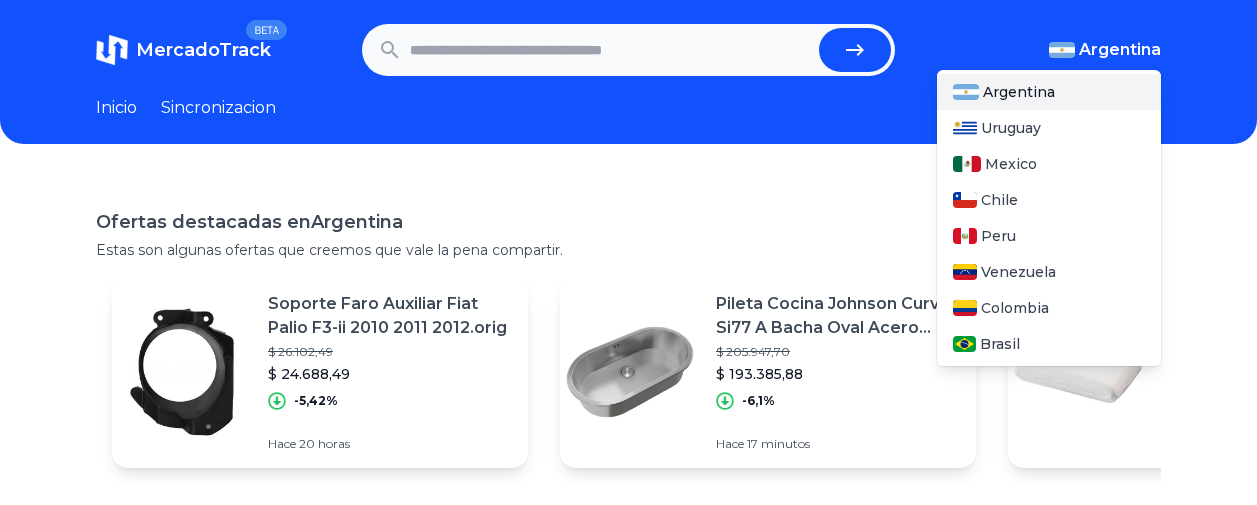 click on "Argentina" at bounding box center (1120, 50) 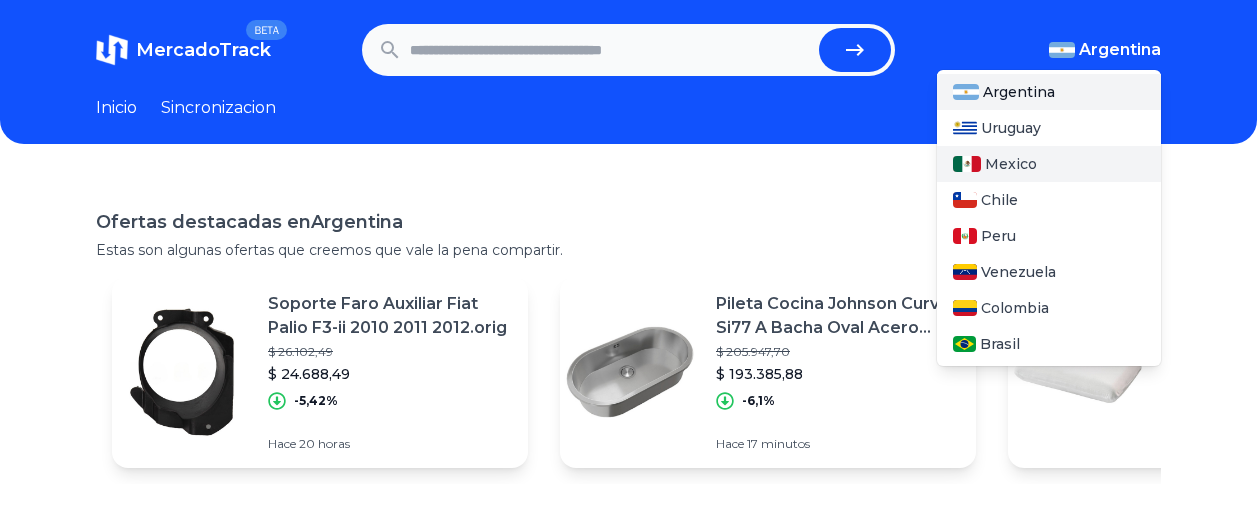 click on "Mexico" at bounding box center [1011, 164] 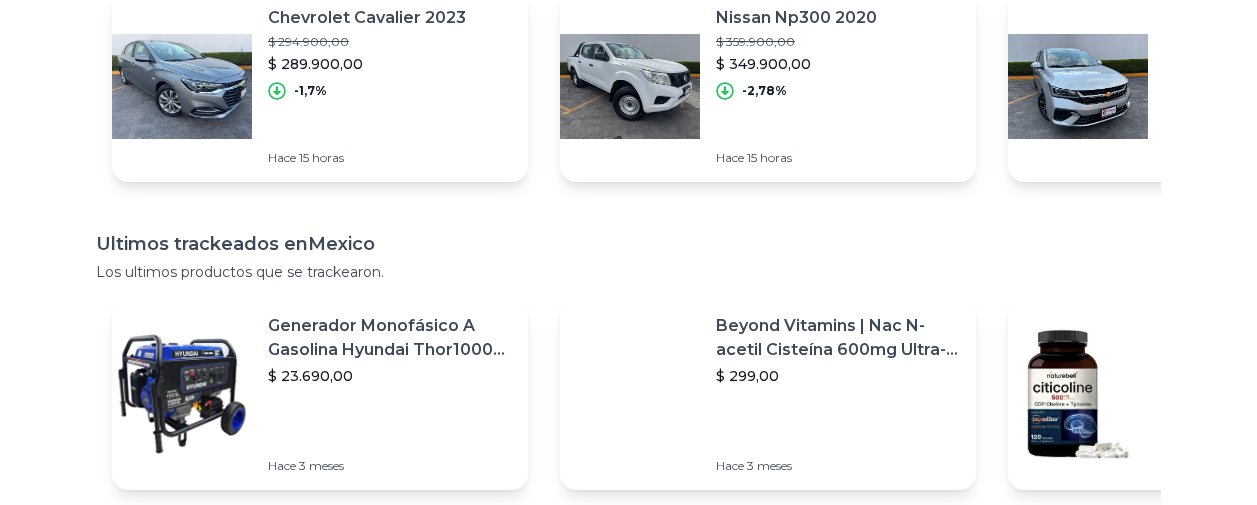 scroll, scrollTop: 288, scrollLeft: 0, axis: vertical 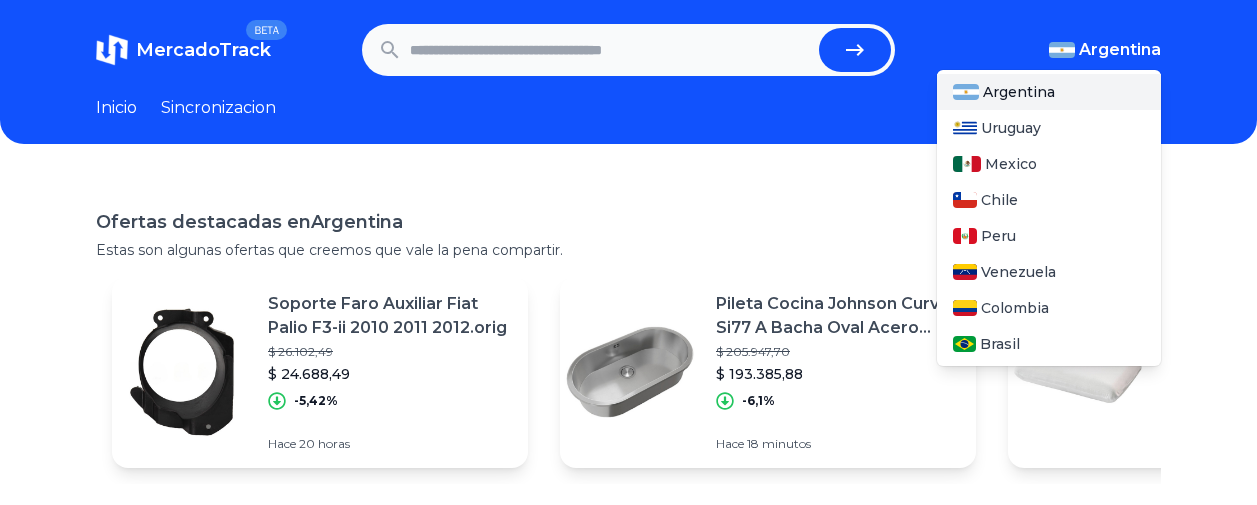 click on "[COUNTRY] [COUNTRY] [COUNTRY] [COUNTRY] [COUNTRY] [COUNTRY] [COUNTRY] [COUNTRY]" at bounding box center [1049, 214] 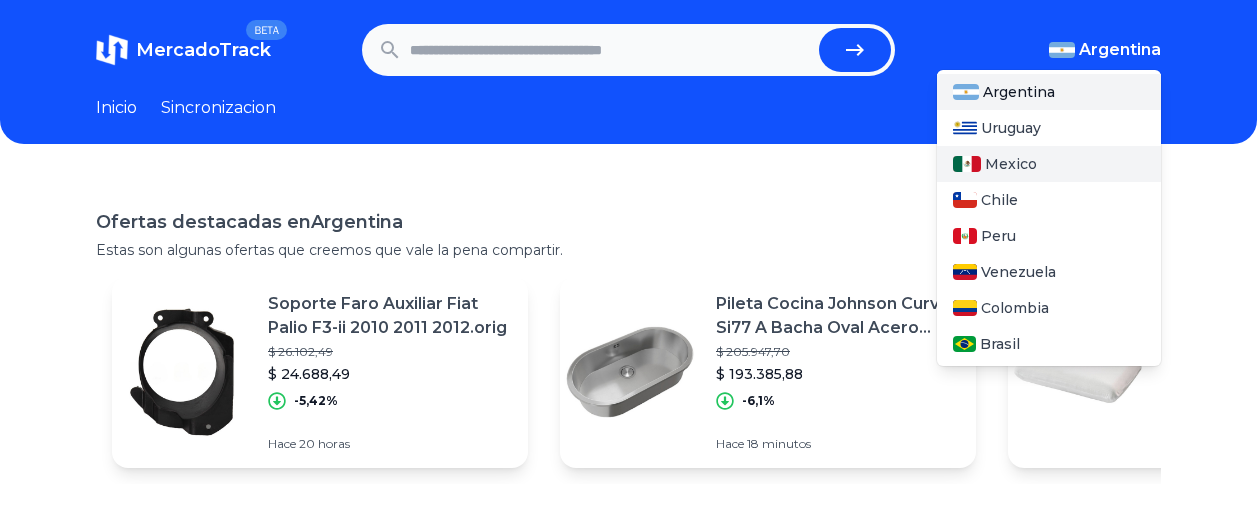 click on "Mexico" at bounding box center (1011, 164) 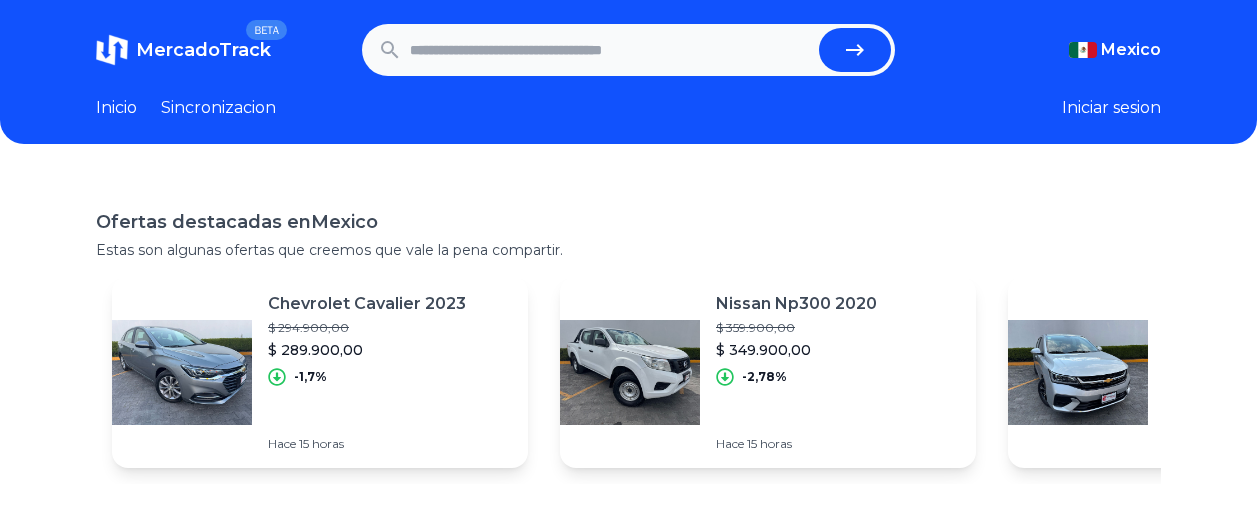 click at bounding box center (610, 50) 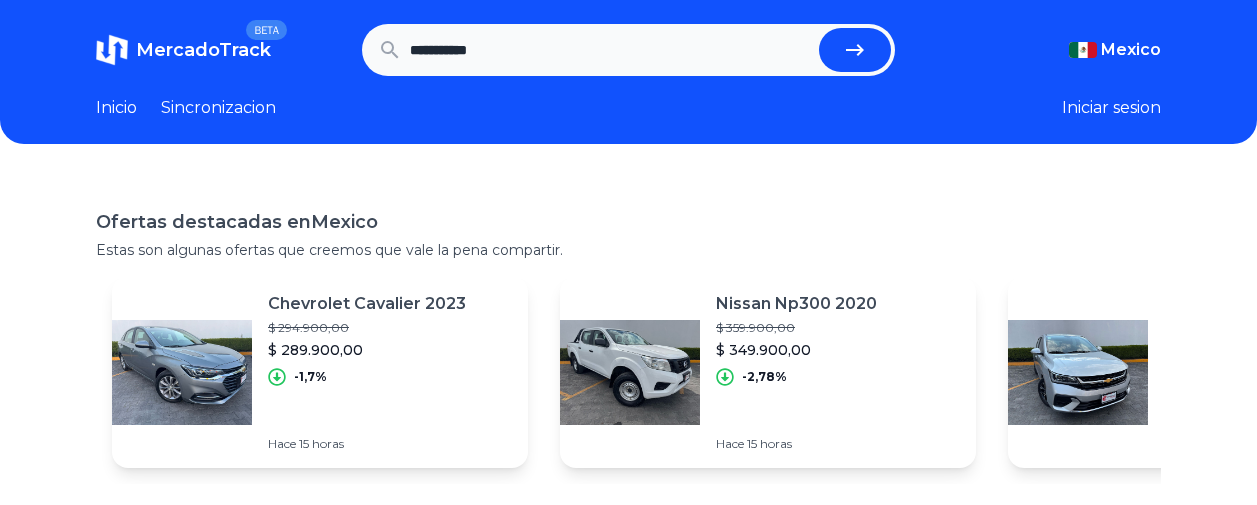 type on "**********" 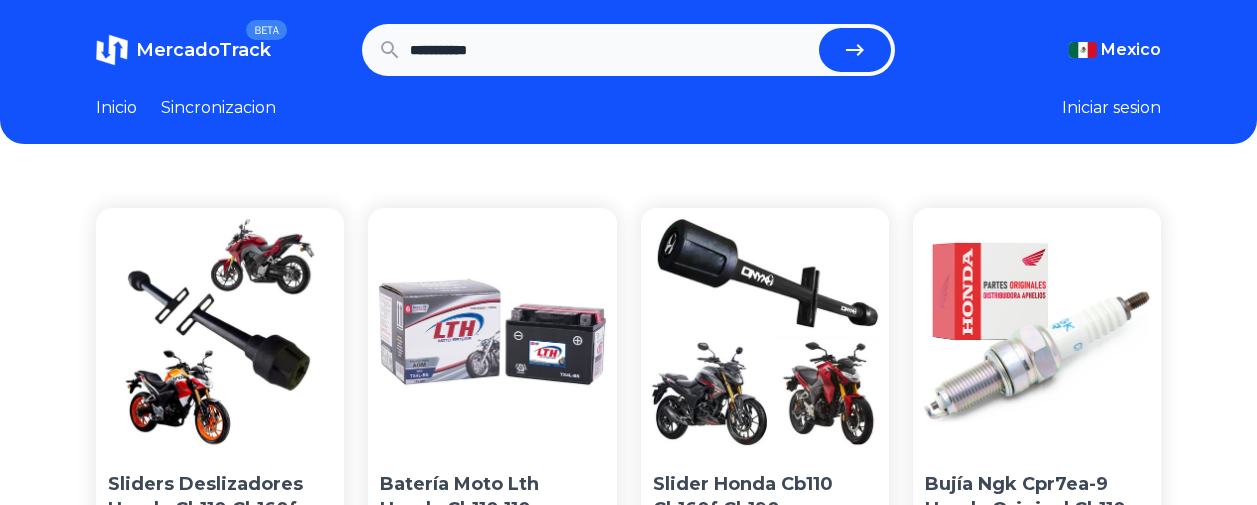 scroll, scrollTop: 0, scrollLeft: 0, axis: both 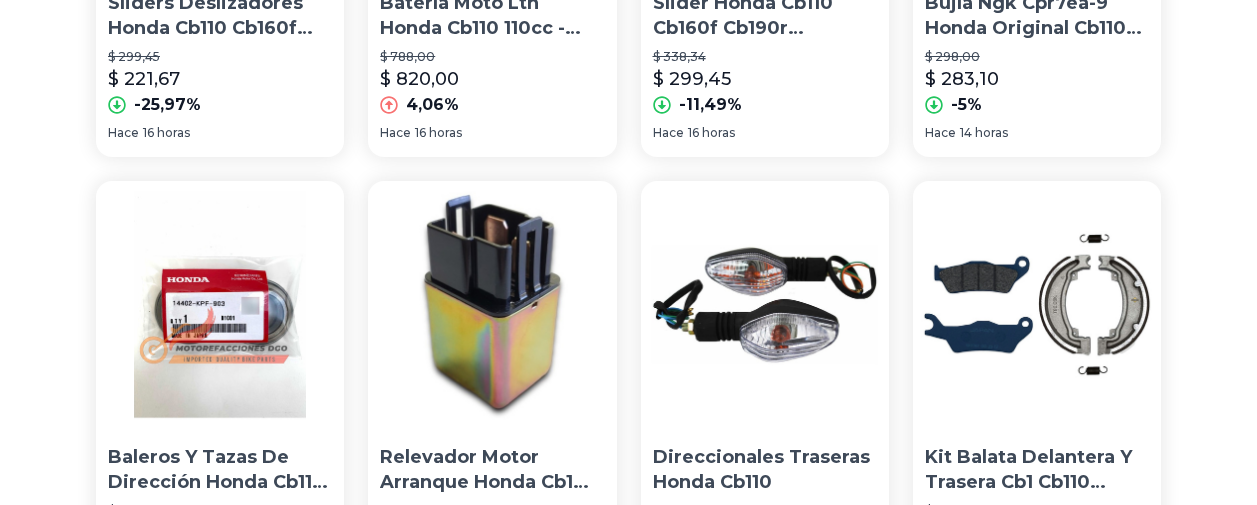 click at bounding box center [765, 305] 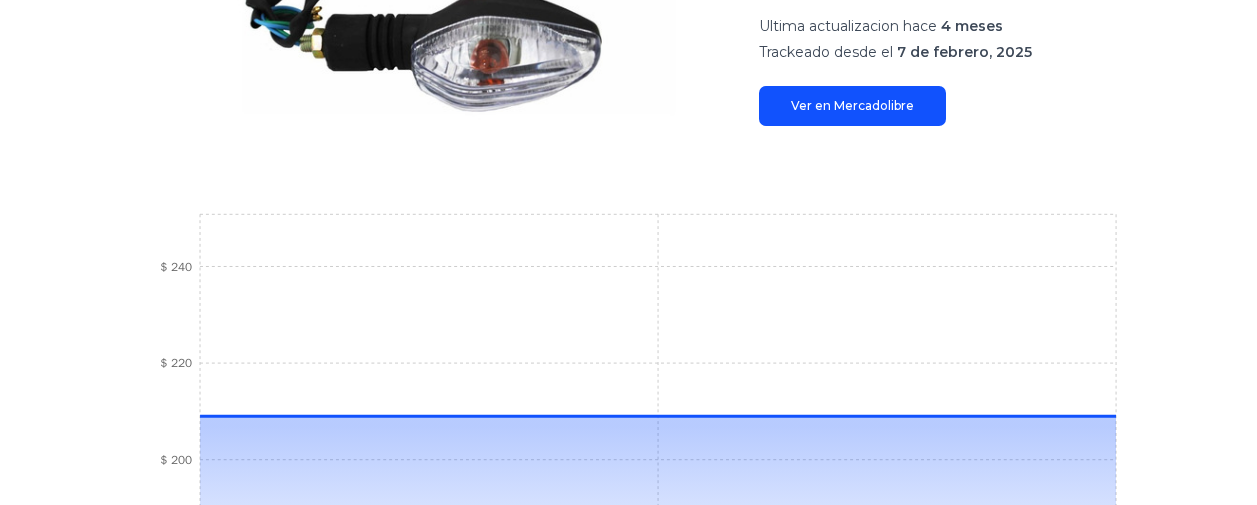 scroll, scrollTop: 291, scrollLeft: 0, axis: vertical 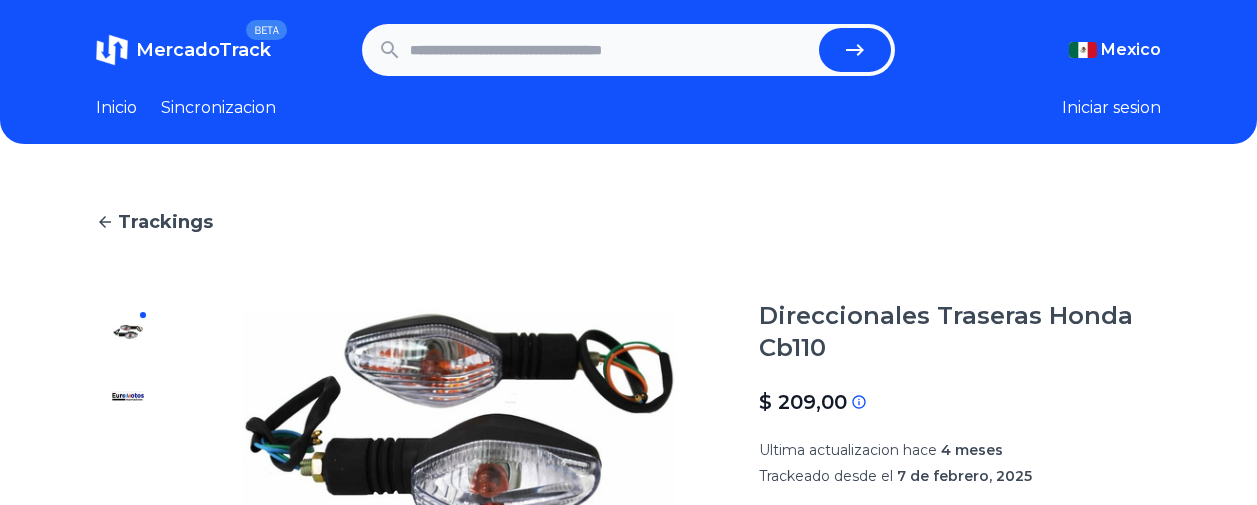 click on "Inicio" at bounding box center [116, 108] 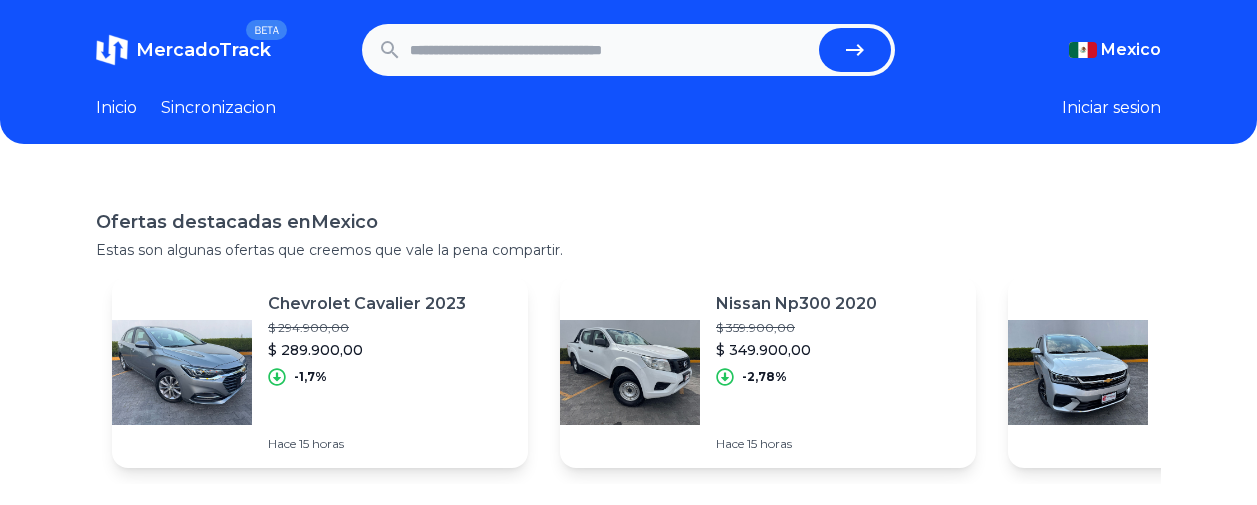 scroll, scrollTop: 441, scrollLeft: 0, axis: vertical 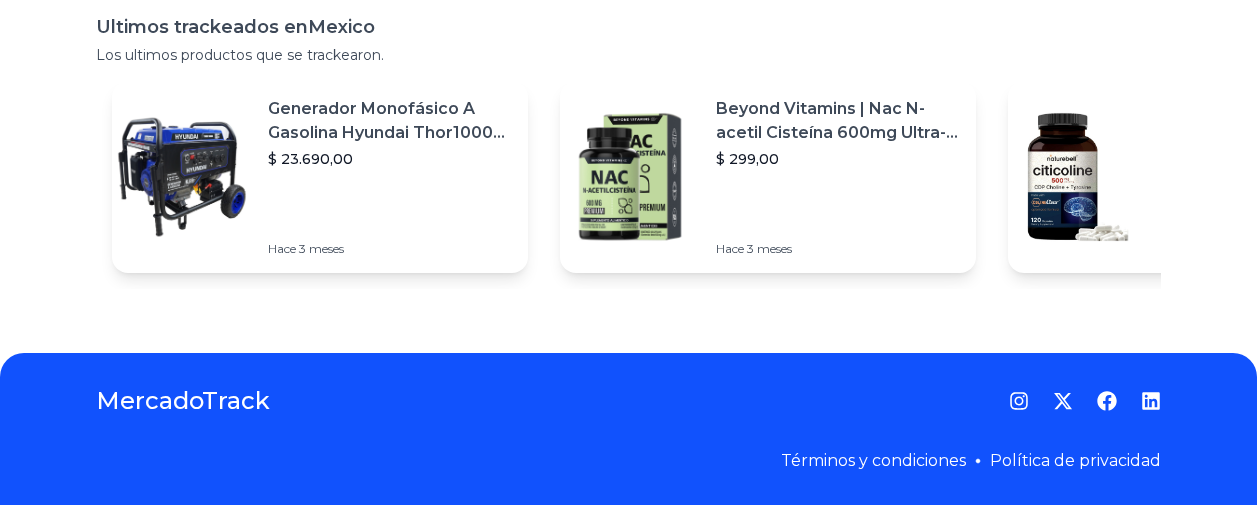 click on "Ofertas destacadas en [COUNTRY] Estas son algunas ofertas que creemos que vale la pena compartir. Chevrolet Cavalier 2023 $ 294.900,00 $ 289.900,00 -1,7% Hace   [TIME] Nissan  Np300 2020 $ 359.900,00 $ 349.900,00 -2,78% Hace   [TIME] Chevrolet Aveo 2024 $ 299.900,00 $ 289.900,00 -3,33% Hace   [TIME] Mitsubishi L200 Glx 4x4 Diesel 2022 $ 459.000,00 $ 445.000,00 -3,05% Hace   [TIME] Smart Tv Pantalla 55 Pulgadas Jokben Android Tv 4k Hdr Led Jokben55-bt1 $ 10.000,00 $ 6.200,00 -38% Hace   [TIME] Apagadores Y Contactos V-10 Solaris Placas Armadas, Acrílico $ 1.962,00 $ 545,00 -72,22% Hace   [TIME] Audífonos Inalámbricos Over Ear Sonos Ace Cancelación Activa $ 9.499,00 $ 7.499,31 -21,05% Hace   [TIME] Soldador Tig&cortad 110/220v 4en1 Tig Pulso+tig+mma+cut 20cm $ 9.928,56 $ 8.531,97 -14,07% Hace   [TIME] Radio Movil Kenwood Tm271a 136-174mhz 60w $ 7.890,00 $ 6.000,00 -23,95% Hace   [TIME] Chevrolet  S-10 Max  2023 $ 558.000,00 $ 519.000,00 -6,99% Hace   [TIME] Mexico" at bounding box center [628, -3] 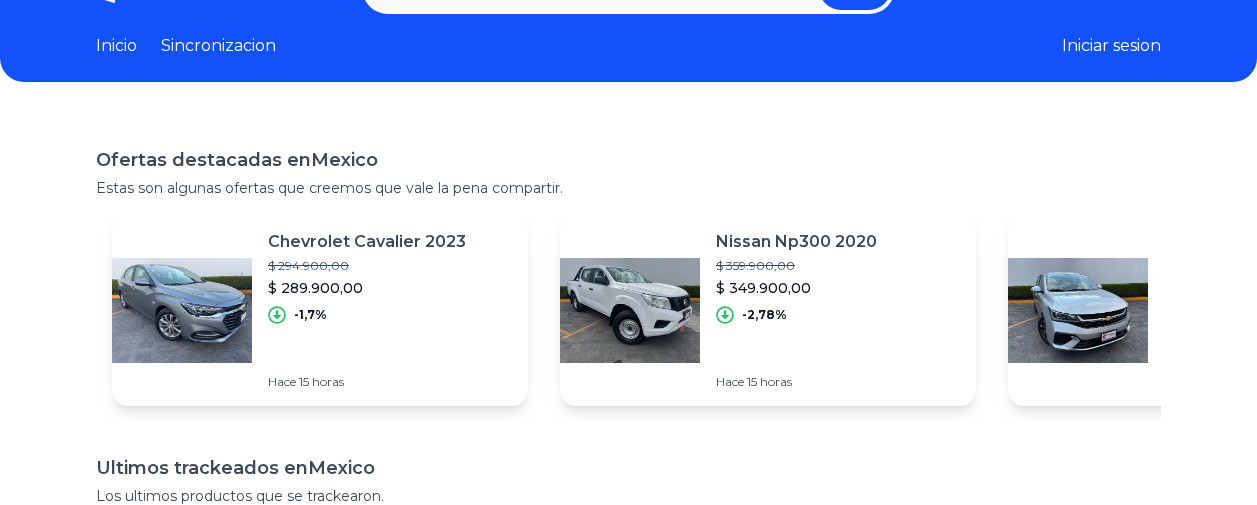 click at bounding box center [1078, 310] 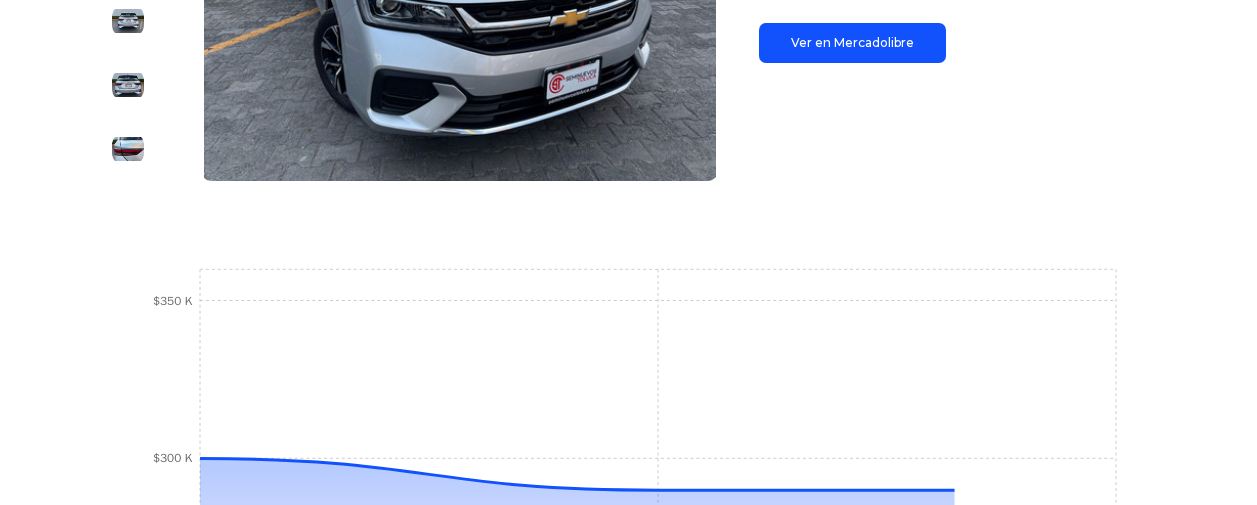 scroll, scrollTop: 650, scrollLeft: 0, axis: vertical 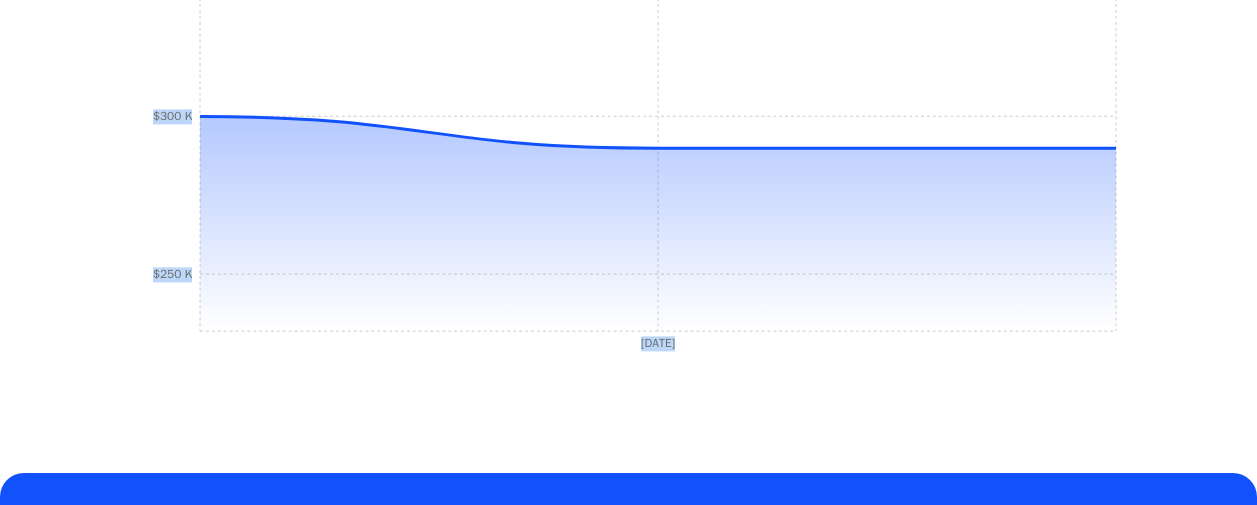 drag, startPoint x: 926, startPoint y: 276, endPoint x: 522, endPoint y: 335, distance: 408.28543 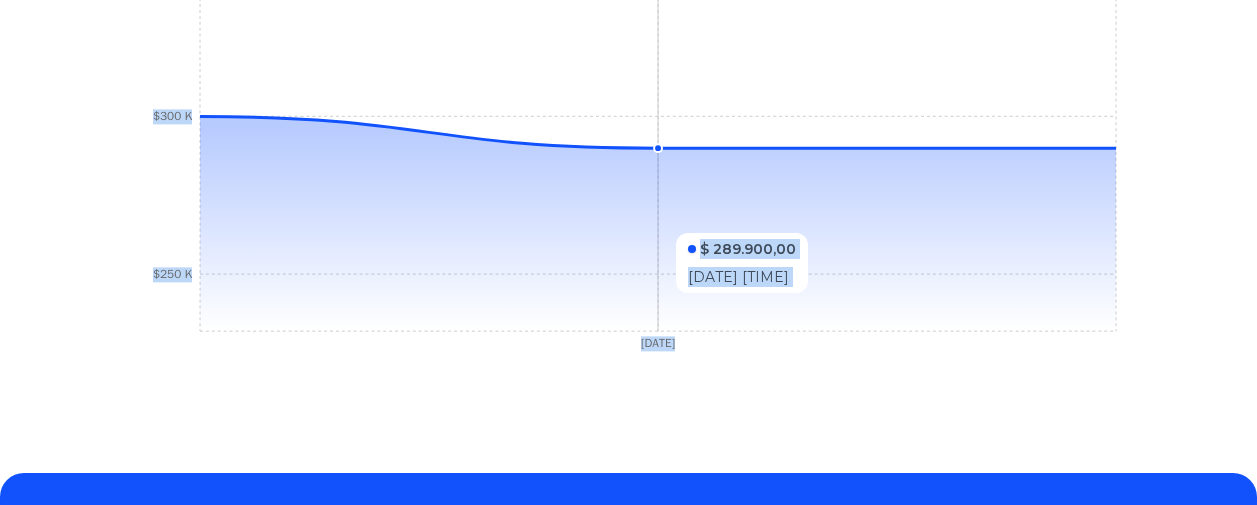 click at bounding box center [658, 224] 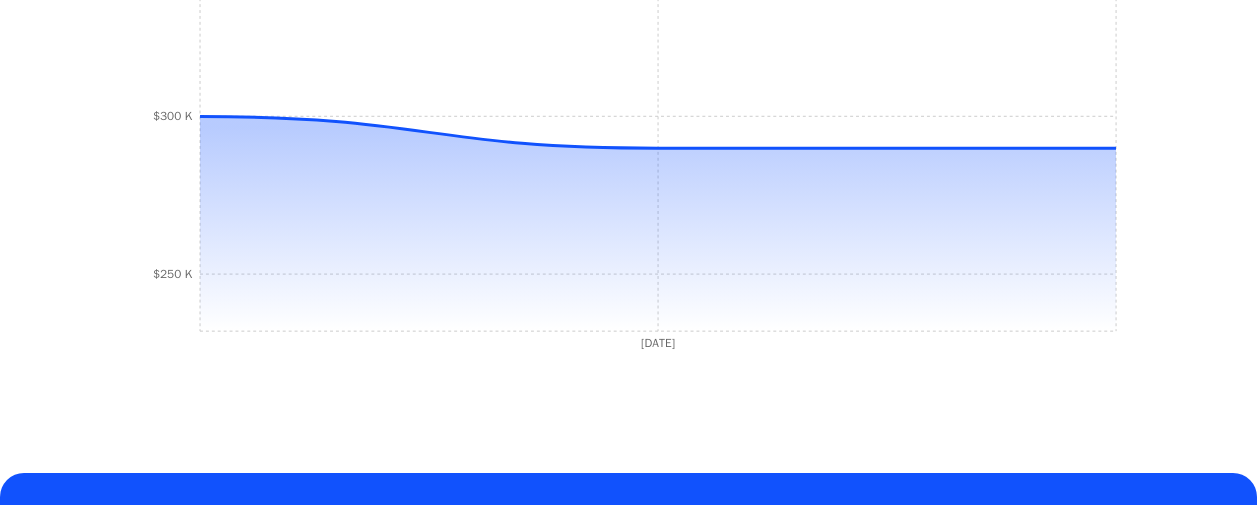 scroll, scrollTop: 965, scrollLeft: 0, axis: vertical 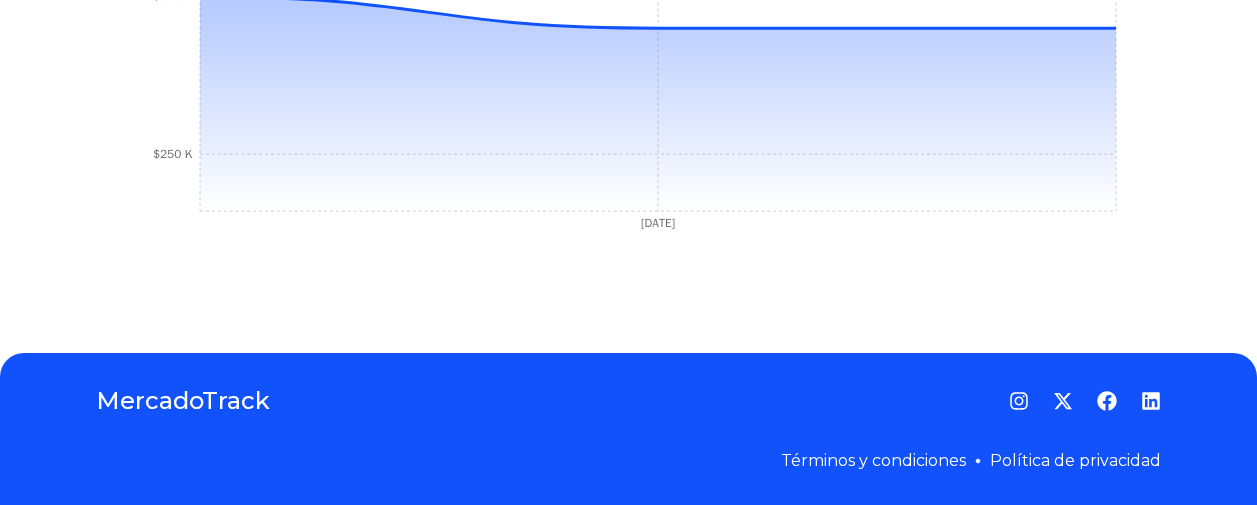 drag, startPoint x: 1236, startPoint y: 413, endPoint x: 1229, endPoint y: 101, distance: 312.07852 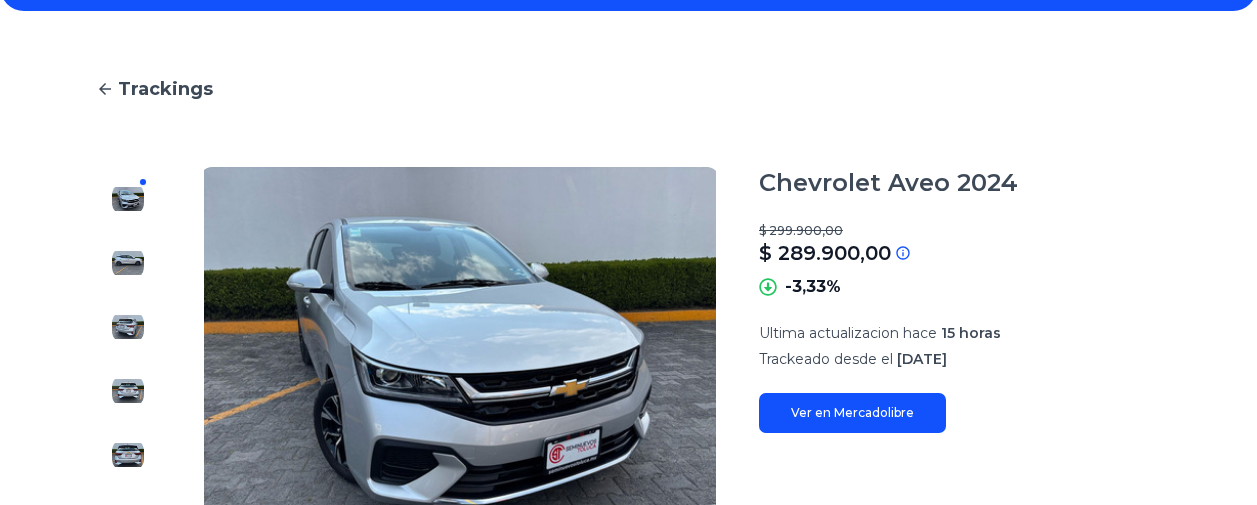 scroll, scrollTop: 130, scrollLeft: 0, axis: vertical 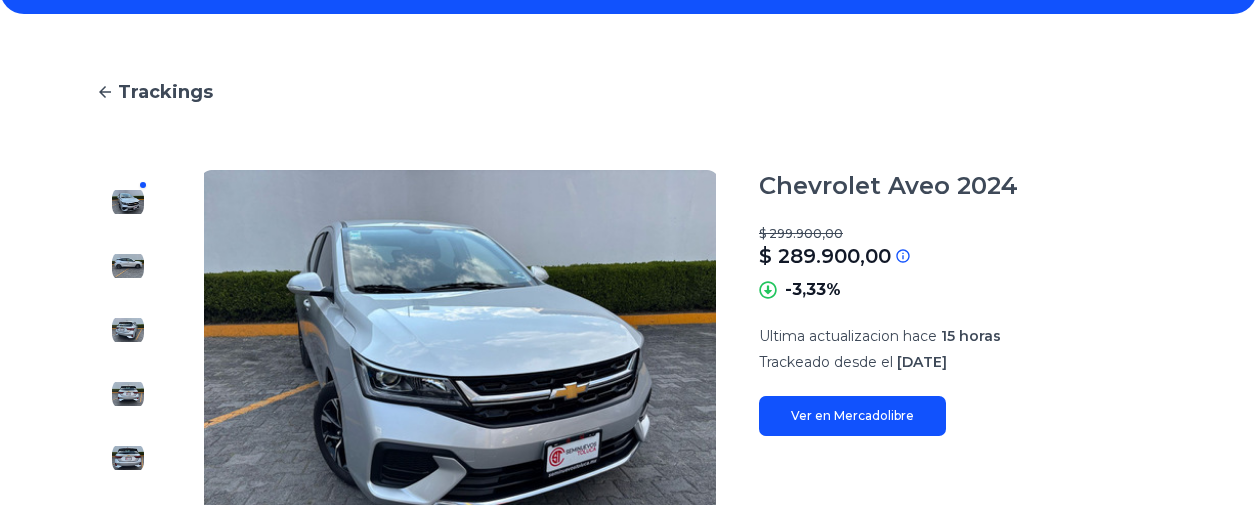 click at bounding box center (128, 266) 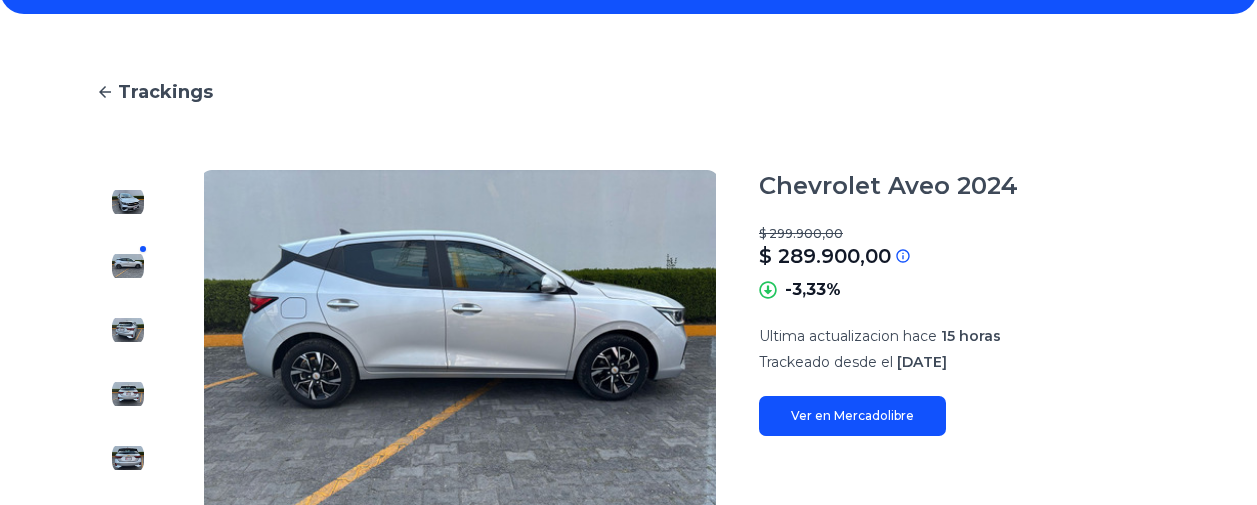 click on "Trackings" at bounding box center [165, 92] 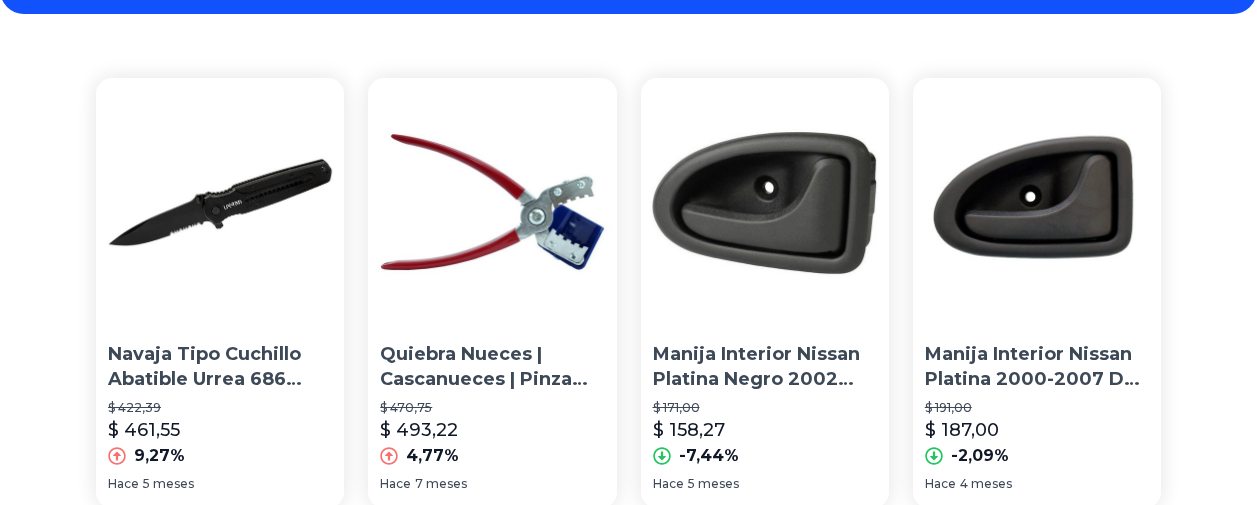 click on "Navaja Tipo Cuchillo Abatible Urrea 686 32802666 $ 422,39 $ 461,55 9,27% Hace [TIME] Quiebra Nueces | Cascanueces | Pinza Para Nuez 31000010 $ 470,75 $ 493,22 4,77% Hace [TIME] Manija Interior Nissan Platina Negro 2002 2003 2004 2005 $ 171,00 $ 158,27 -7,44% Hace [TIME] Manija Interior Nissan Platina 2000-2007 Der Rng $ 191,00 $ 187,00 -2,09% Hace [TIME] Manija Interior Nissan Platina 2000-2007 Der Rng $ 191,00 $ 187,00 -2,09% Hace [TIME] Manija Interior Dodge Verna 2004 2005 2006 Gris Del/tra Izq $ 167,64 $ 185,18 10,46% Hace [TIME] Manija Interior Nissan Platina Negro 2006 2007 2008 2009 $ 171,00 $ 158,27 -7,44% Hace [TIME] Vestido Dama Mexicano Bordados A Mano Artesanal Tipico $ 527,25 $ 555,00 5,26% Hace [TIME] Vodka Absolut Mango 750 Ml. $ 242,90 $ 438,00 80,32% Hace [TIME] Llavero  Motociclismo Remove Before Flight Original $ 315,00 $ 299,25 -5% Hace [TIME] Guante 2 Dedos Tableta De Dibujo Digital O Protección Papel $ 48,00 $ 45,90 -4,38% Hace [TIME] $2.999,00 -12%" at bounding box center (628, 1248) 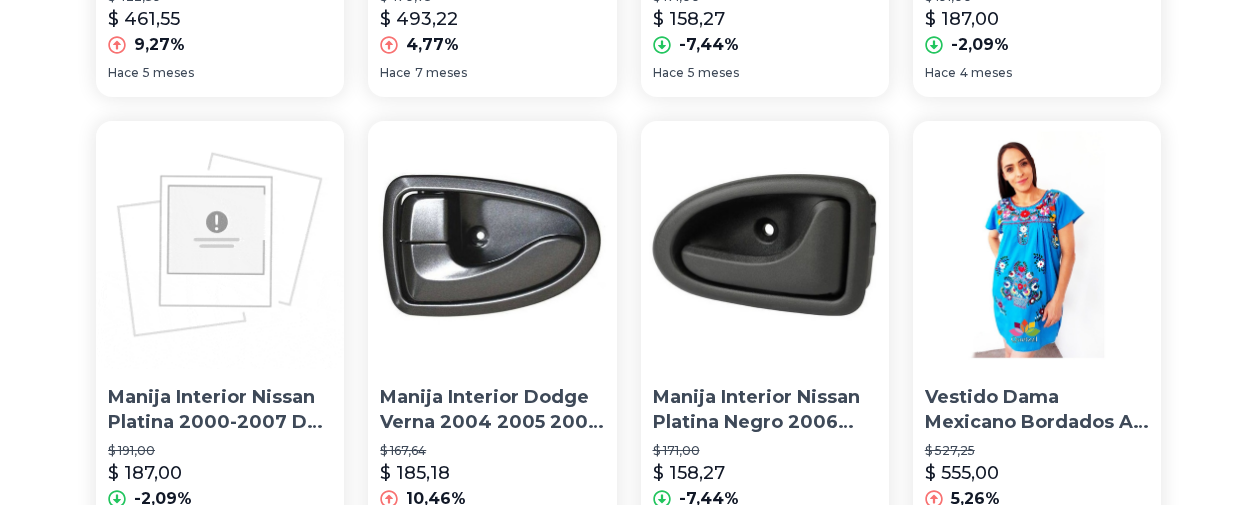 scroll, scrollTop: 0, scrollLeft: 0, axis: both 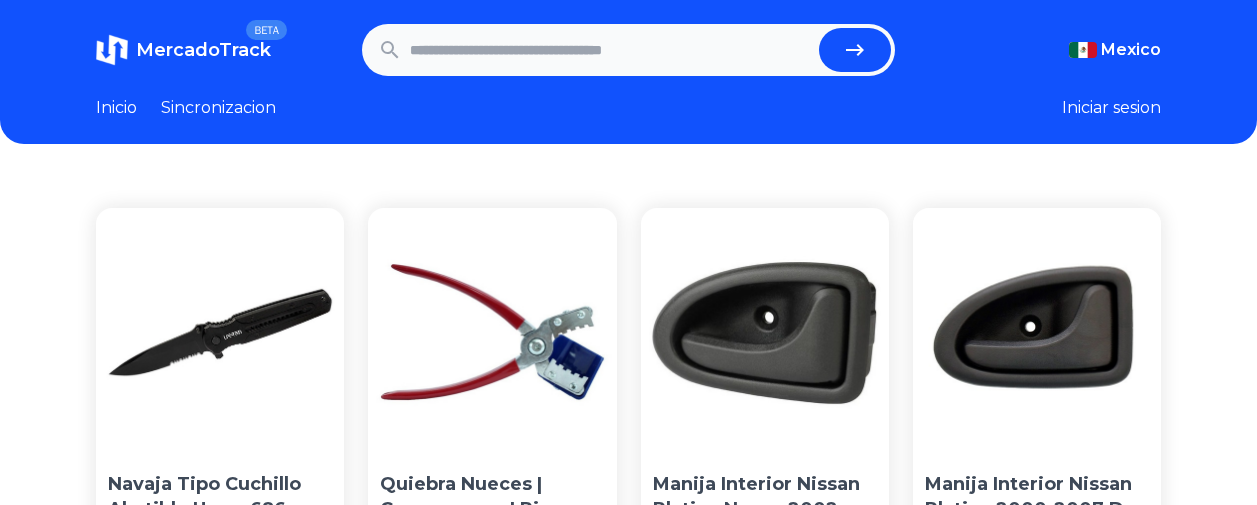 click at bounding box center [610, 50] 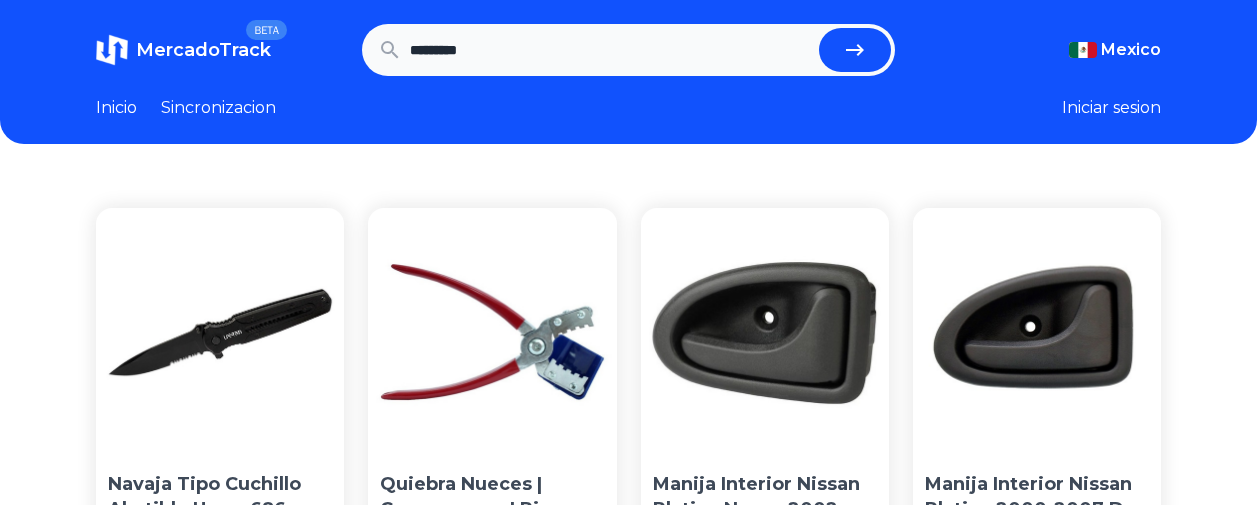type on "*********" 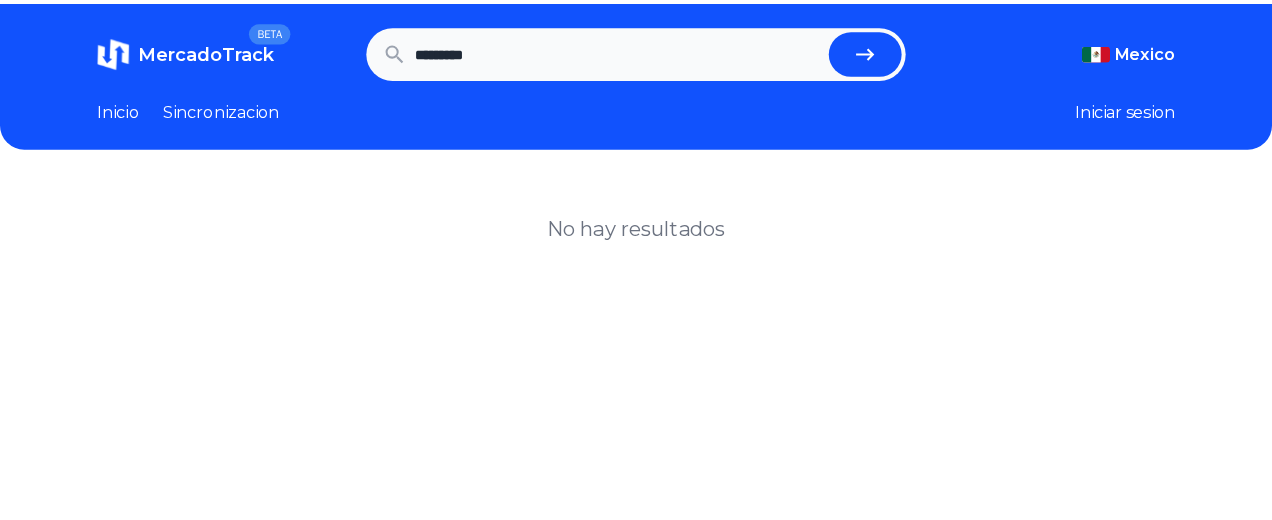 scroll, scrollTop: 0, scrollLeft: 0, axis: both 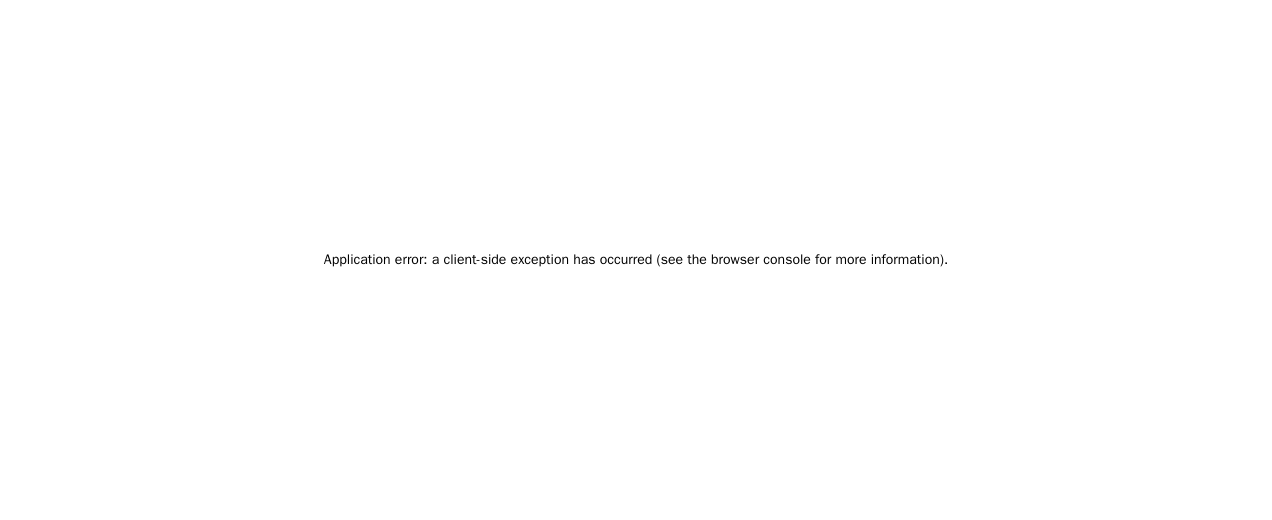 click on "Application error: a client-side exception has occurred (see the browser console for more information)." at bounding box center [636, 260] 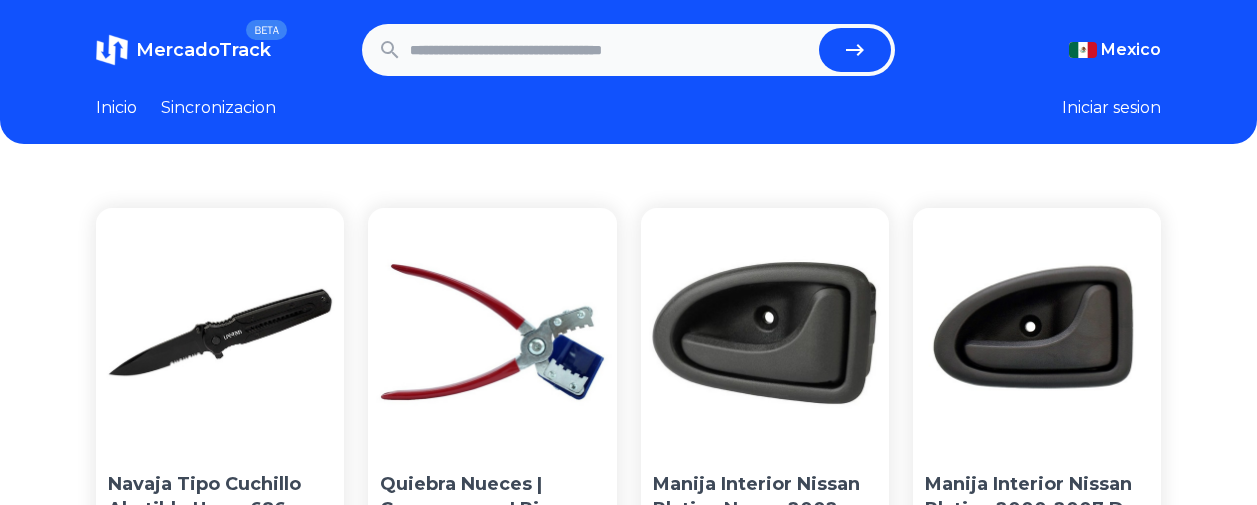 scroll, scrollTop: 0, scrollLeft: 0, axis: both 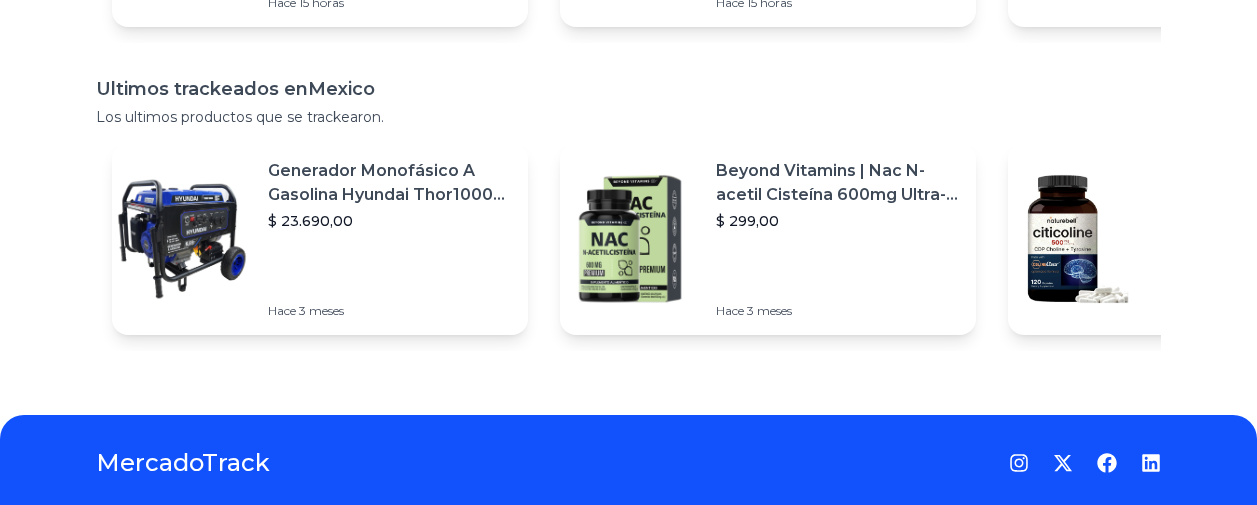 click on "Ofertas destacadas en [COUNTRY] Estas son algunas ofertas que creemos que vale la pena compartir. Chevrolet Cavalier 2023 $ 294.900,00 $ 289.900,00 -1,7% Hace   [TIME] Nissan  Np300 2020 $ 359.900,00 $ 349.900,00 -2,78% Hace   [TIME] Chevrolet Aveo 2024 $ 299.900,00 $ 289.900,00 -3,33% Hace   [TIME] Mitsubishi L200 Glx 4x4 Diesel 2022 $ 459.000,00 $ 445.000,00 -3,05% Hace   [TIME] Smart Tv Pantalla 55 Pulgadas Jokben Android Tv 4k Hdr Led Jokben55-bt1 $ 10.000,00 $ 6.200,00 -38% Hace   [TIME] Apagadores Y Contactos V-10 Solaris Placas Armadas, Acrílico $ 1.962,00 $ 545,00 -72,22% Hace   [TIME] Audífonos Inalámbricos Over Ear Sonos Ace Cancelación Activa $ 9.499,00 $ 7.499,31 -21,05% Hace   [TIME] Soldador Tig&cortad 110/220v 4en1 Tig Pulso+tig+mma+cut 20cm $ 9.928,56 $ 8.531,97 -14,07% Hace   [TIME] Radio Movil Kenwood Tm271a 136-174mhz 60w $ 7.890,00 $ 6.000,00 -23,95% Hace   [TIME] Chevrolet  S-10 Max  2023 $ 558.000,00 $ 519.000,00 -6,99% Hace   [TIME] Mexico" at bounding box center [628, 59] 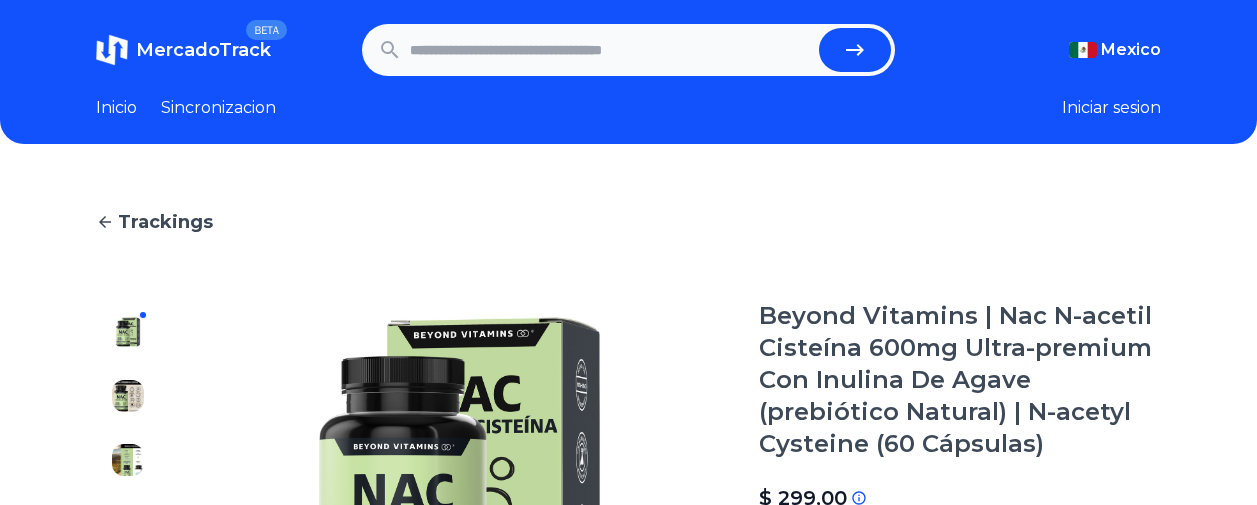 scroll, scrollTop: 441, scrollLeft: 15, axis: both 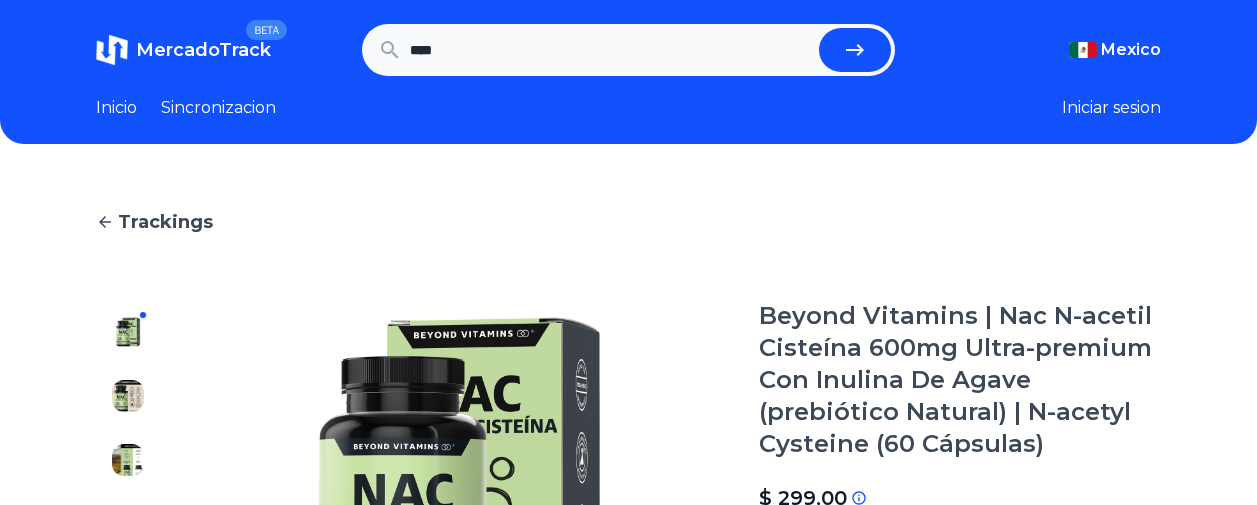 type on "****" 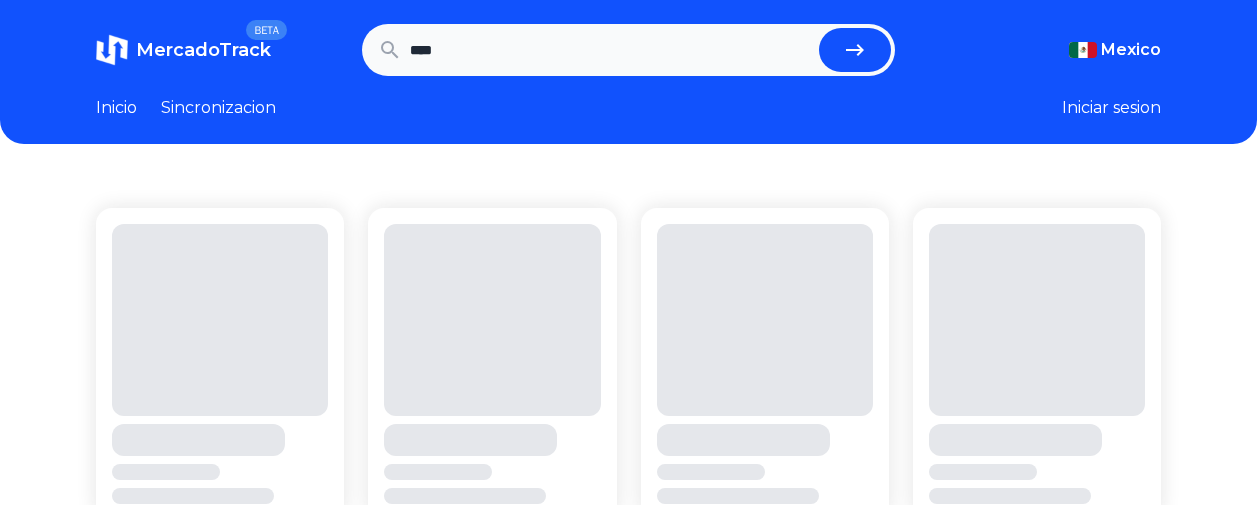 scroll, scrollTop: 0, scrollLeft: 0, axis: both 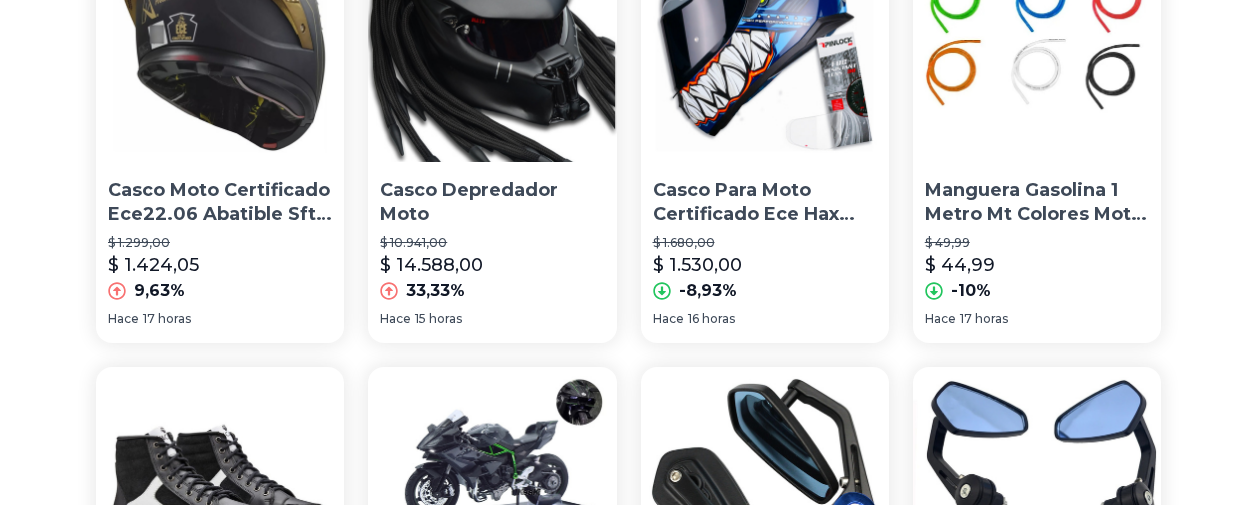 click on "Casco Para Moto Certificado Ece Hax Obsidian K9 + Pinlock 30" at bounding box center [765, 203] 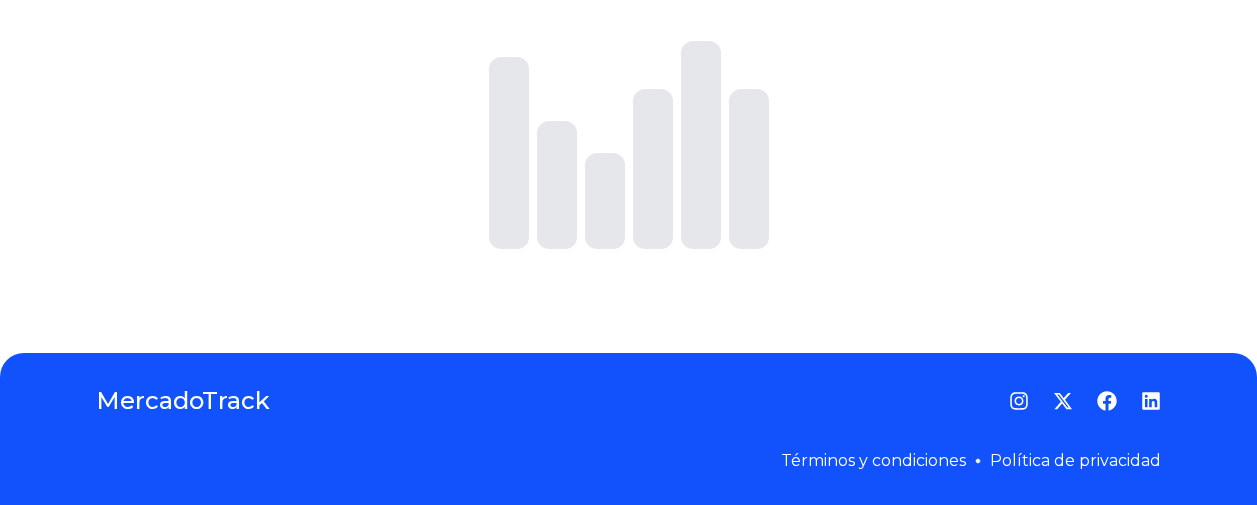 scroll, scrollTop: 0, scrollLeft: 0, axis: both 